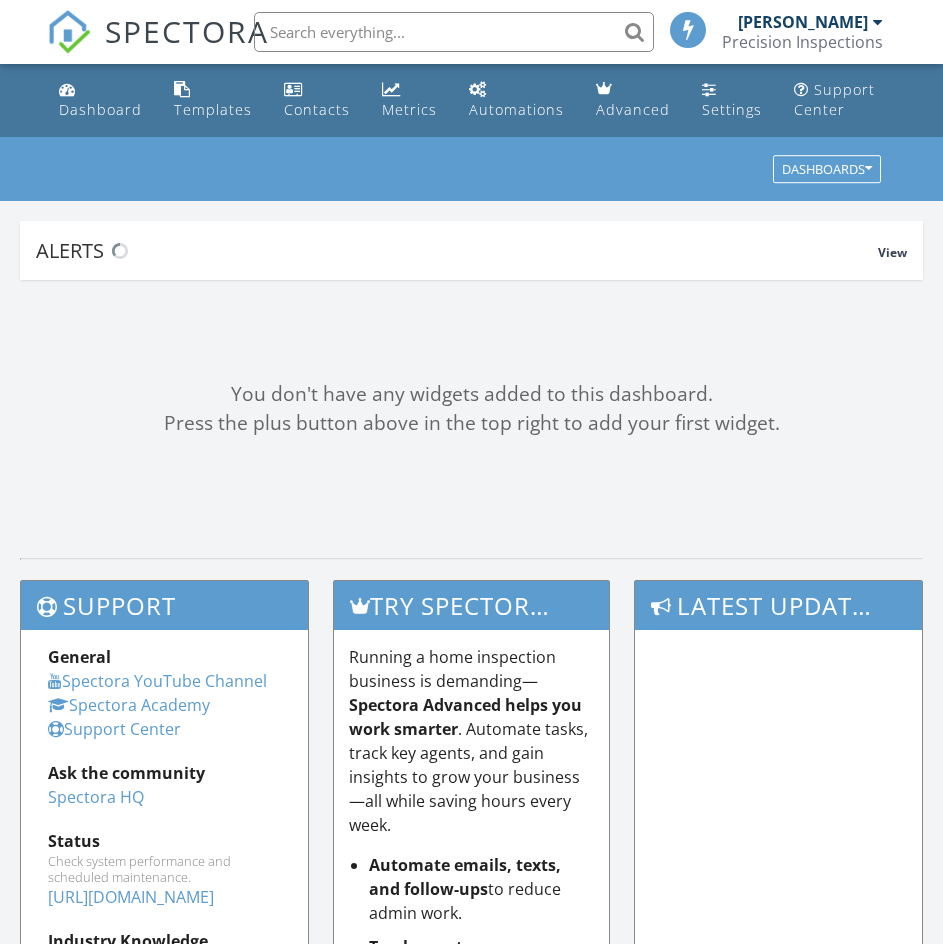 scroll, scrollTop: 0, scrollLeft: 0, axis: both 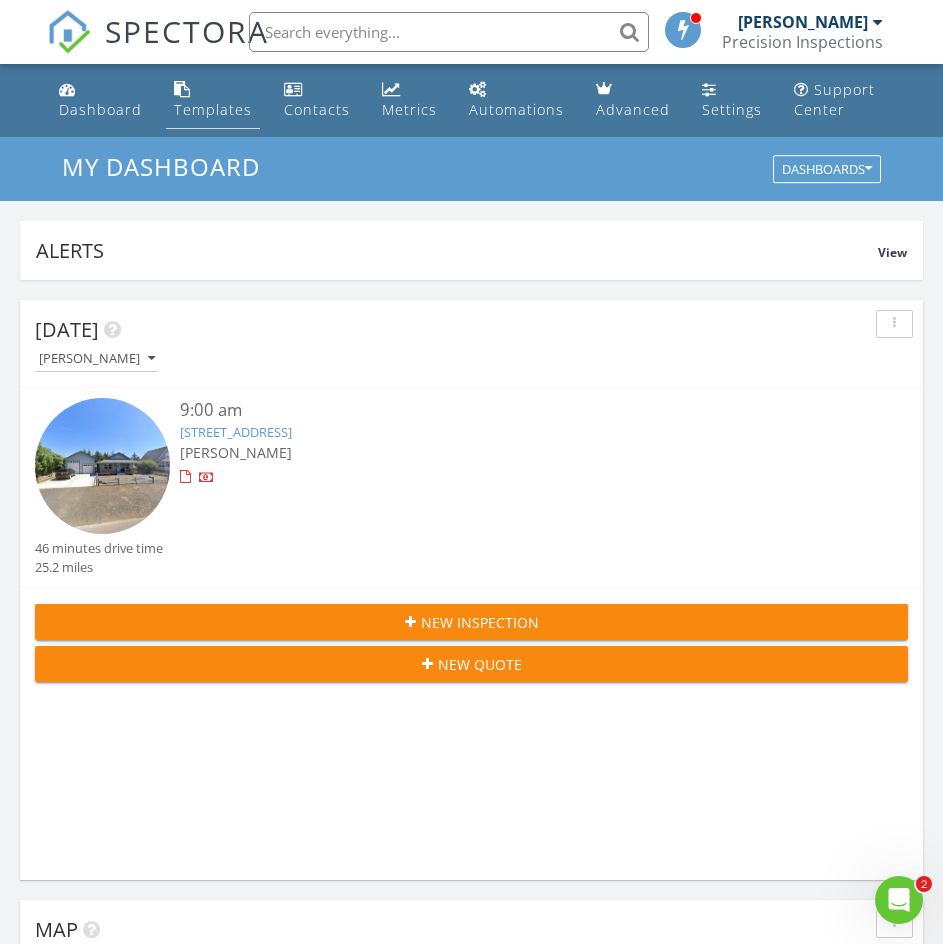 click on "Templates" at bounding box center (213, 109) 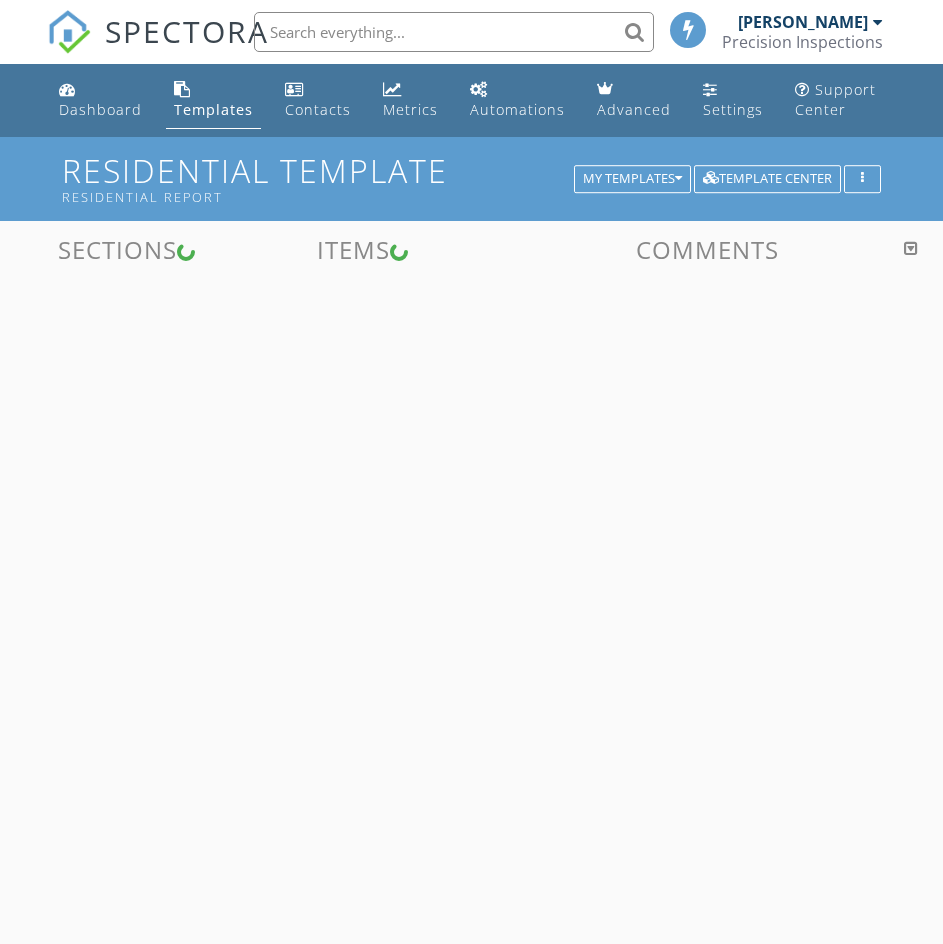 scroll, scrollTop: 0, scrollLeft: 0, axis: both 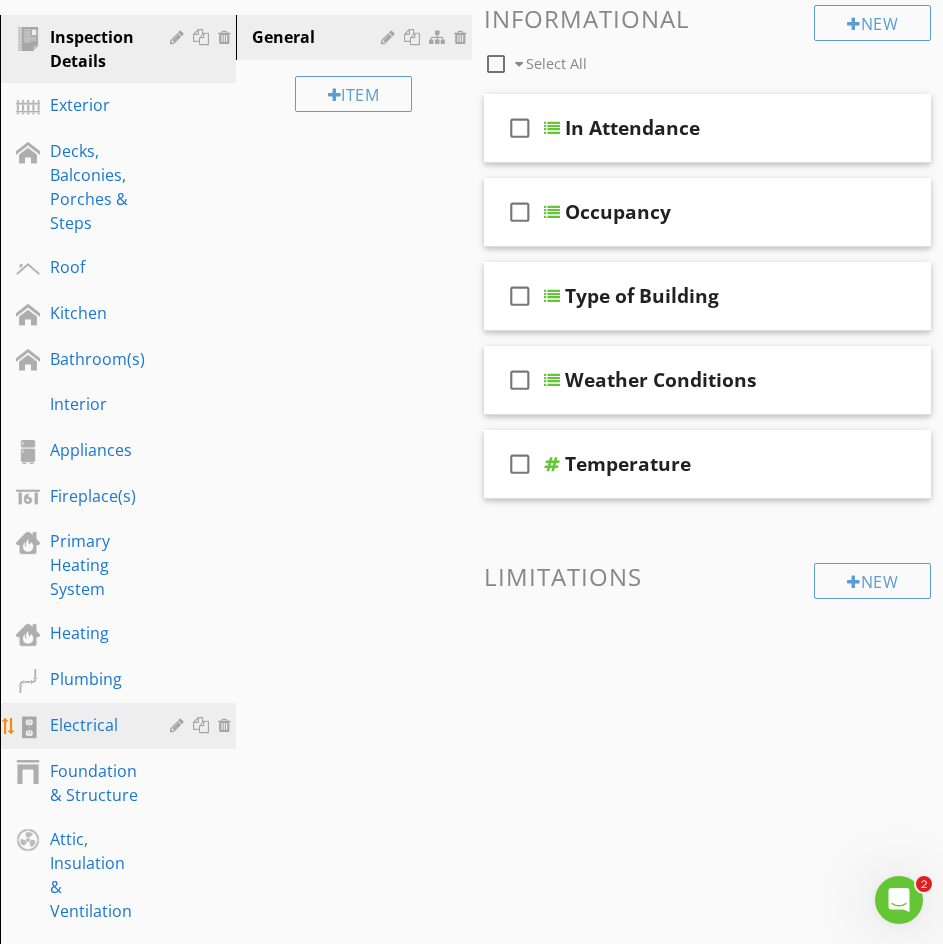 click on "Electrical" at bounding box center (95, 725) 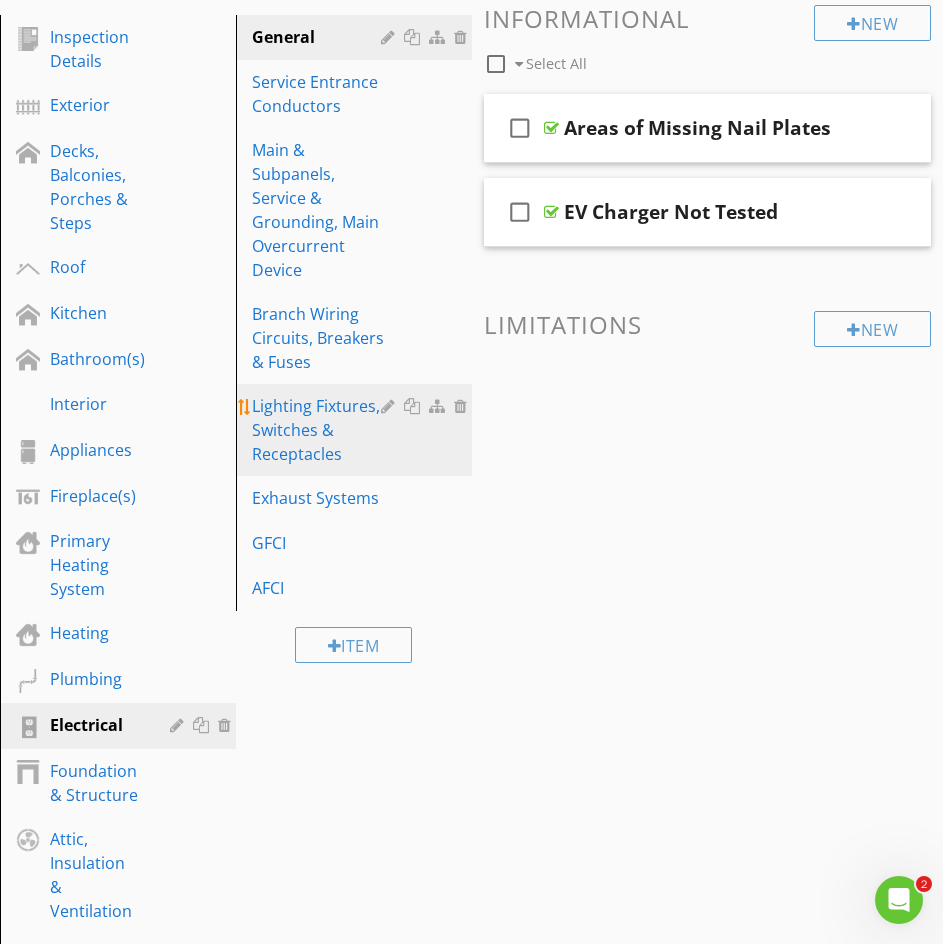 click on "Lighting Fixtures, Switches & Receptacles" at bounding box center [319, 430] 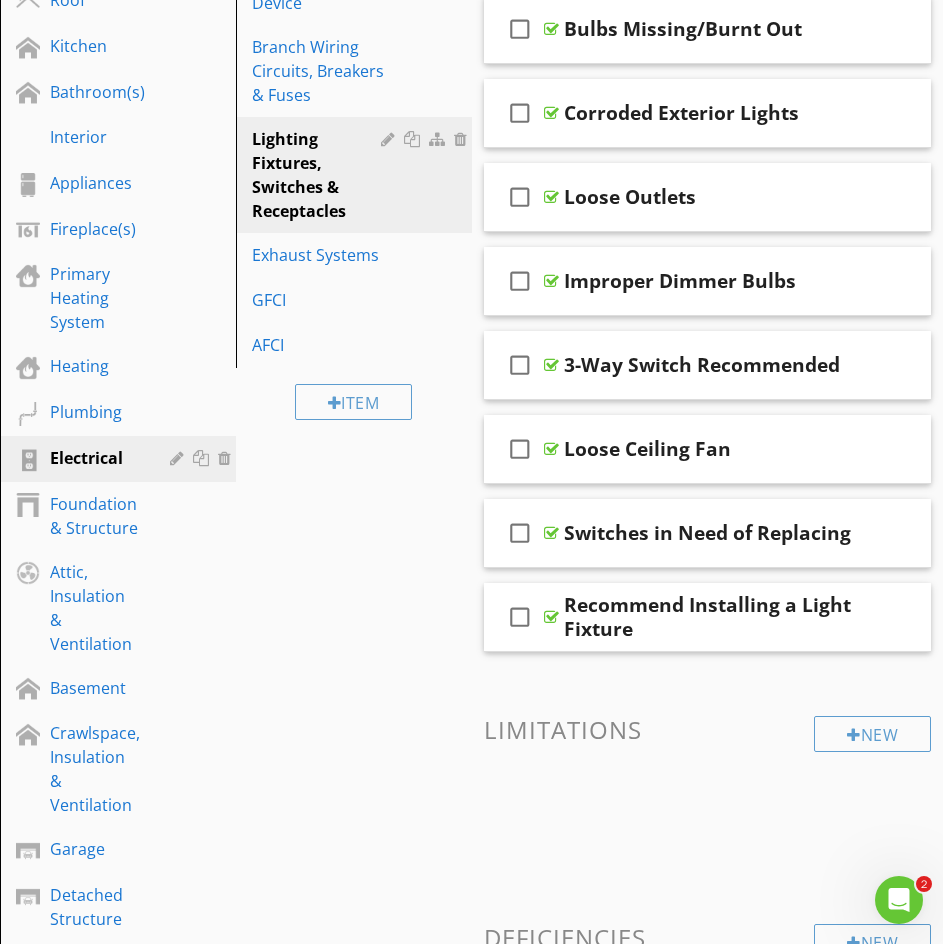scroll, scrollTop: 800, scrollLeft: 0, axis: vertical 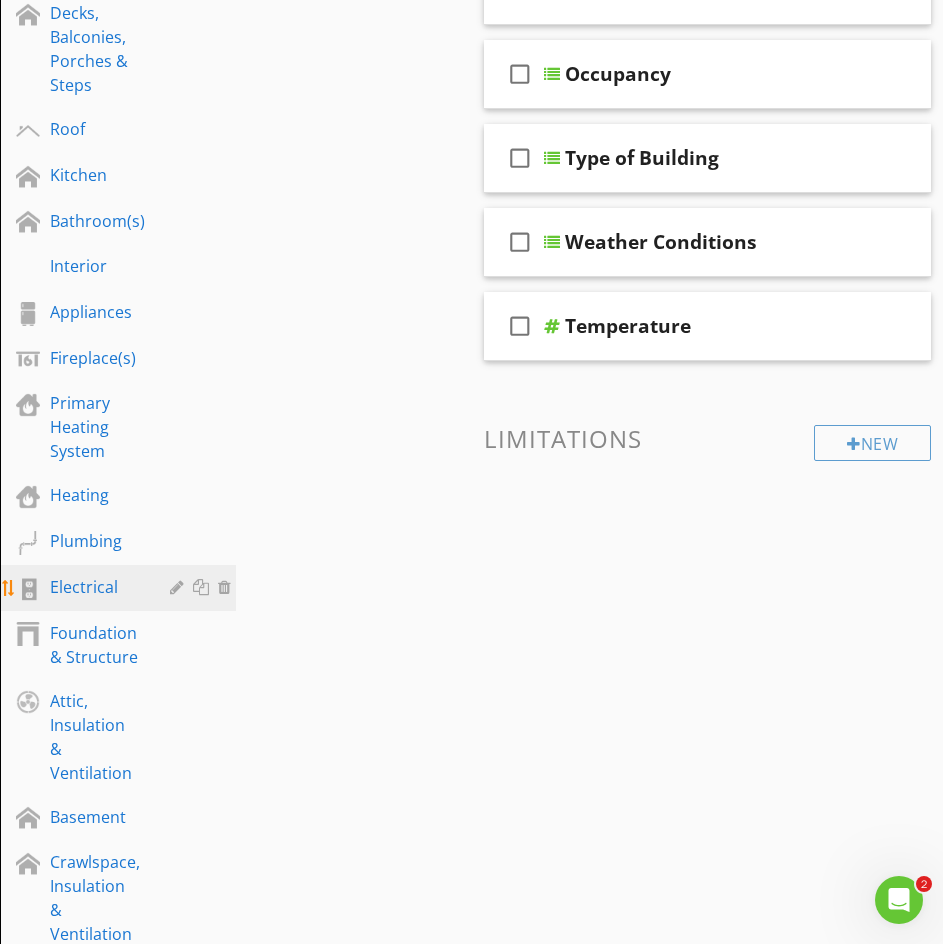 click on "Electrical" at bounding box center [95, 587] 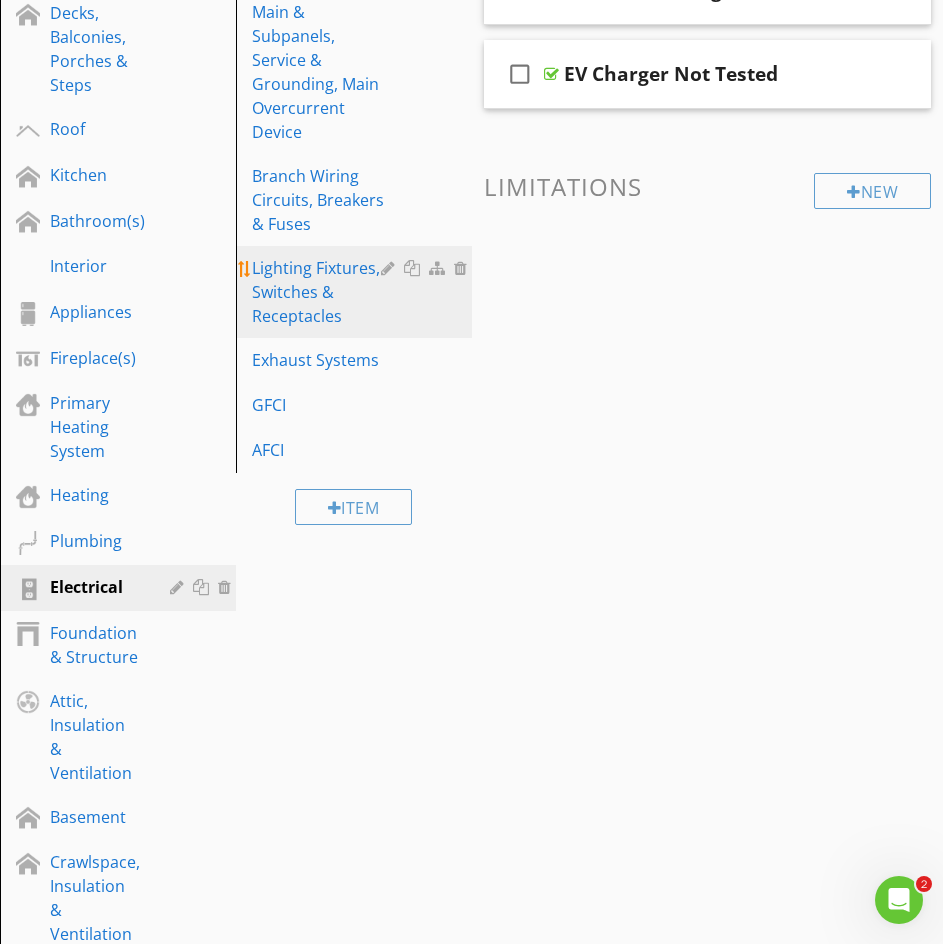 click on "Lighting Fixtures, Switches & Receptacles" at bounding box center [319, 292] 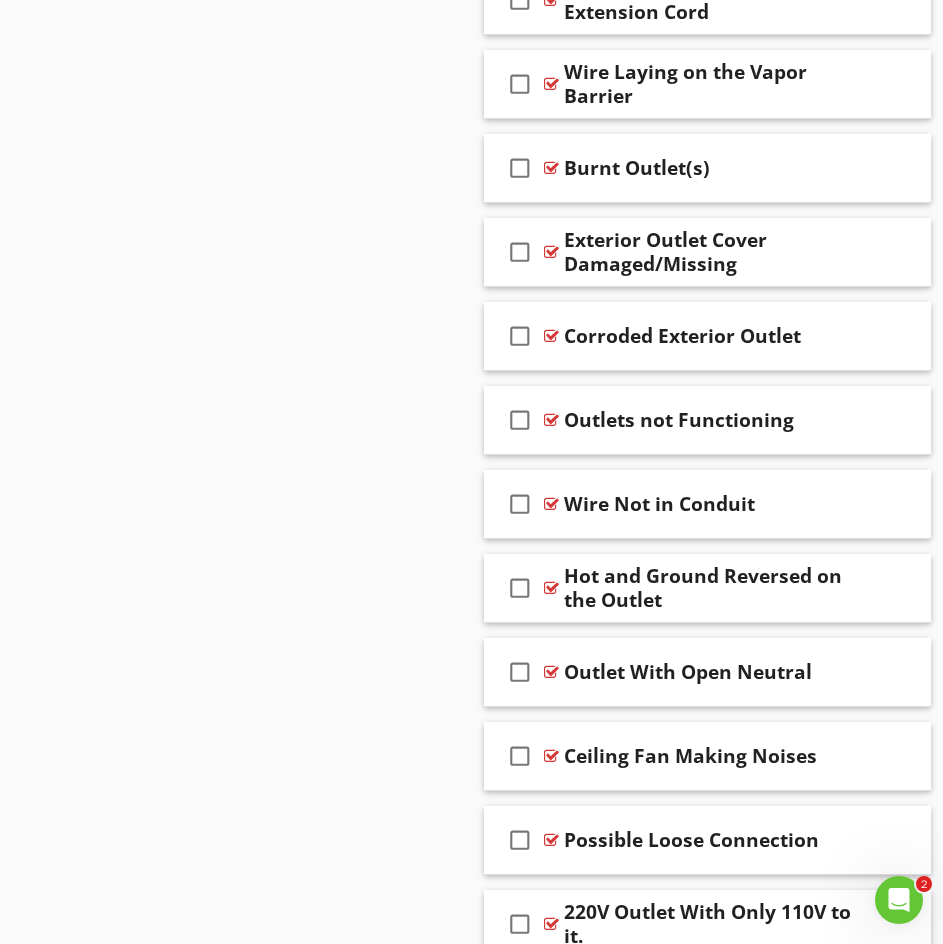 scroll, scrollTop: 2519, scrollLeft: 0, axis: vertical 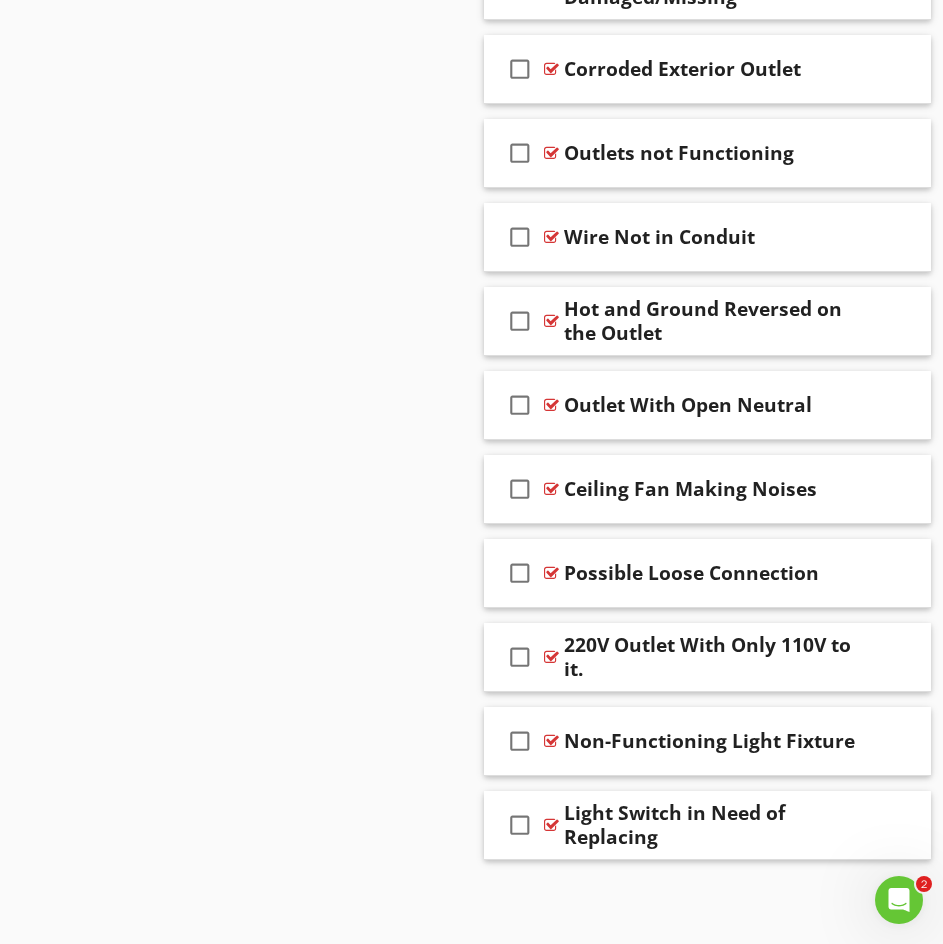 click 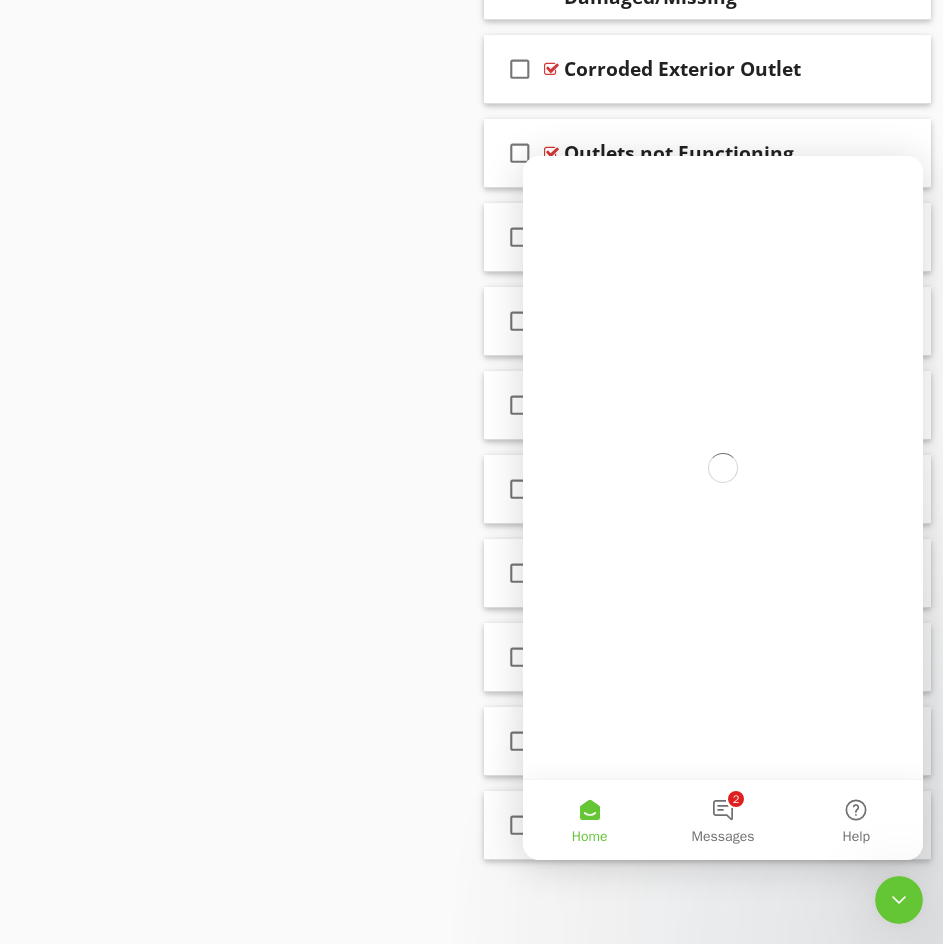 scroll, scrollTop: 0, scrollLeft: 0, axis: both 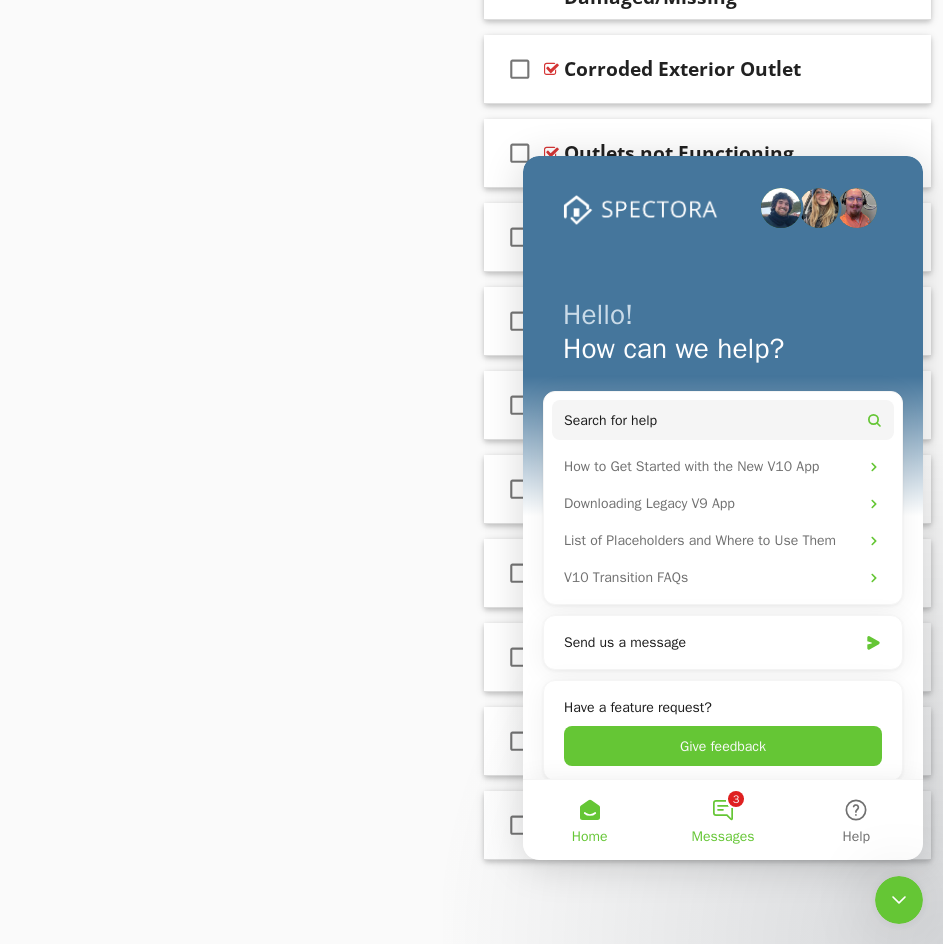 click on "3 Messages" at bounding box center [722, 820] 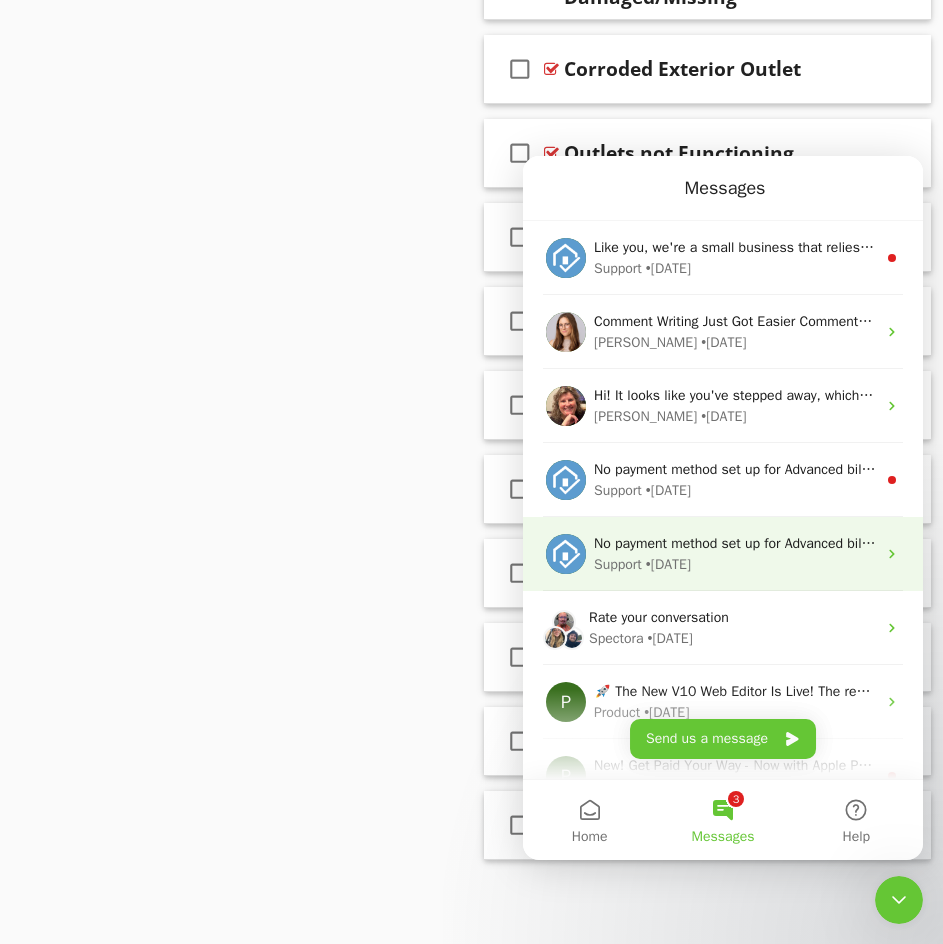 scroll, scrollTop: 262, scrollLeft: 0, axis: vertical 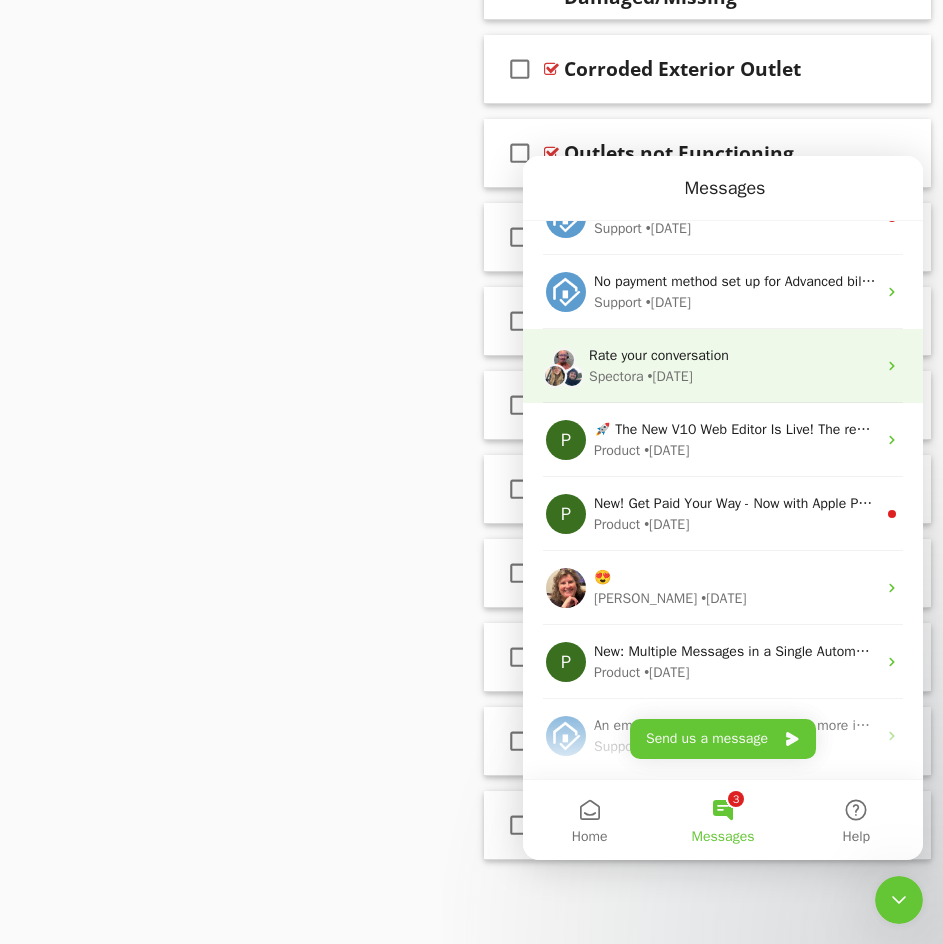 click on "•  1w ago" at bounding box center [670, 376] 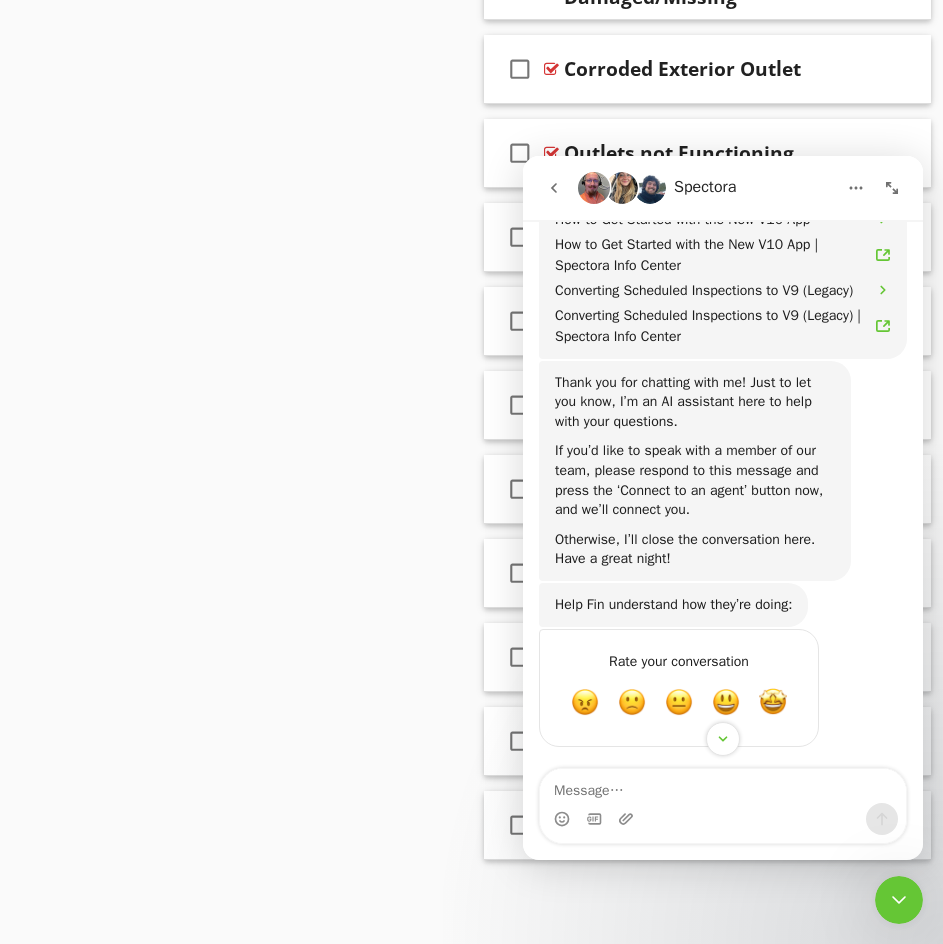 scroll, scrollTop: 2262, scrollLeft: 0, axis: vertical 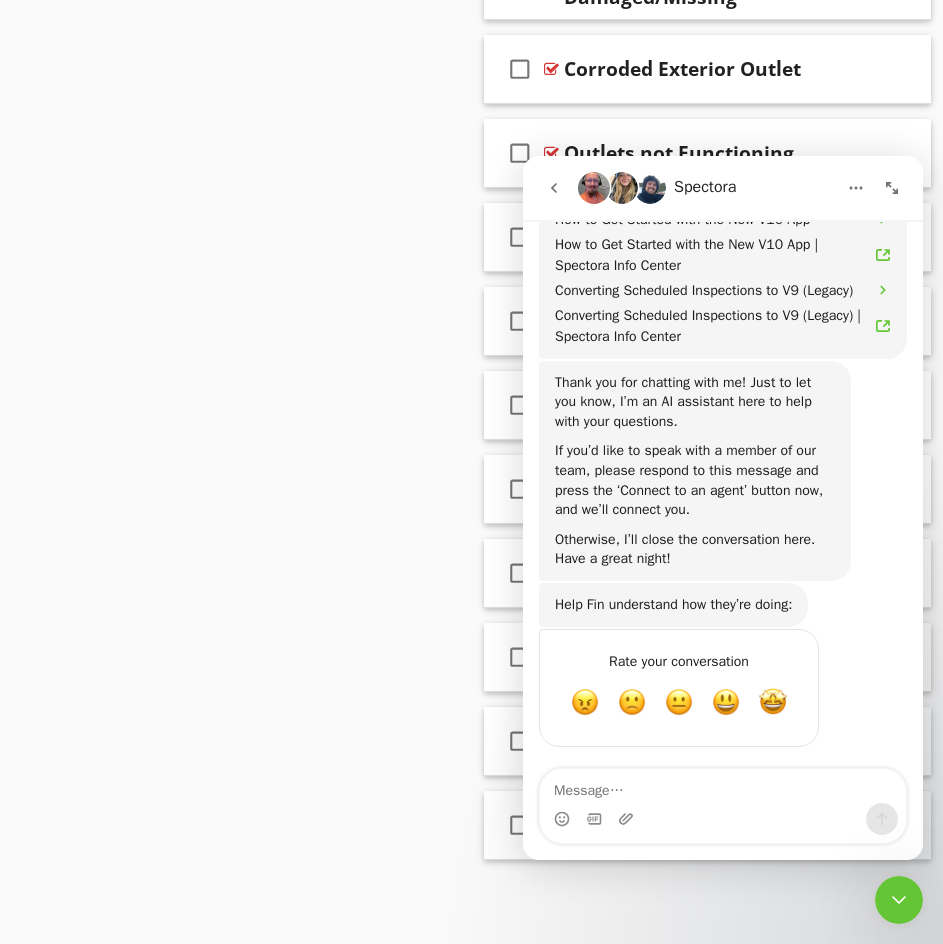 click 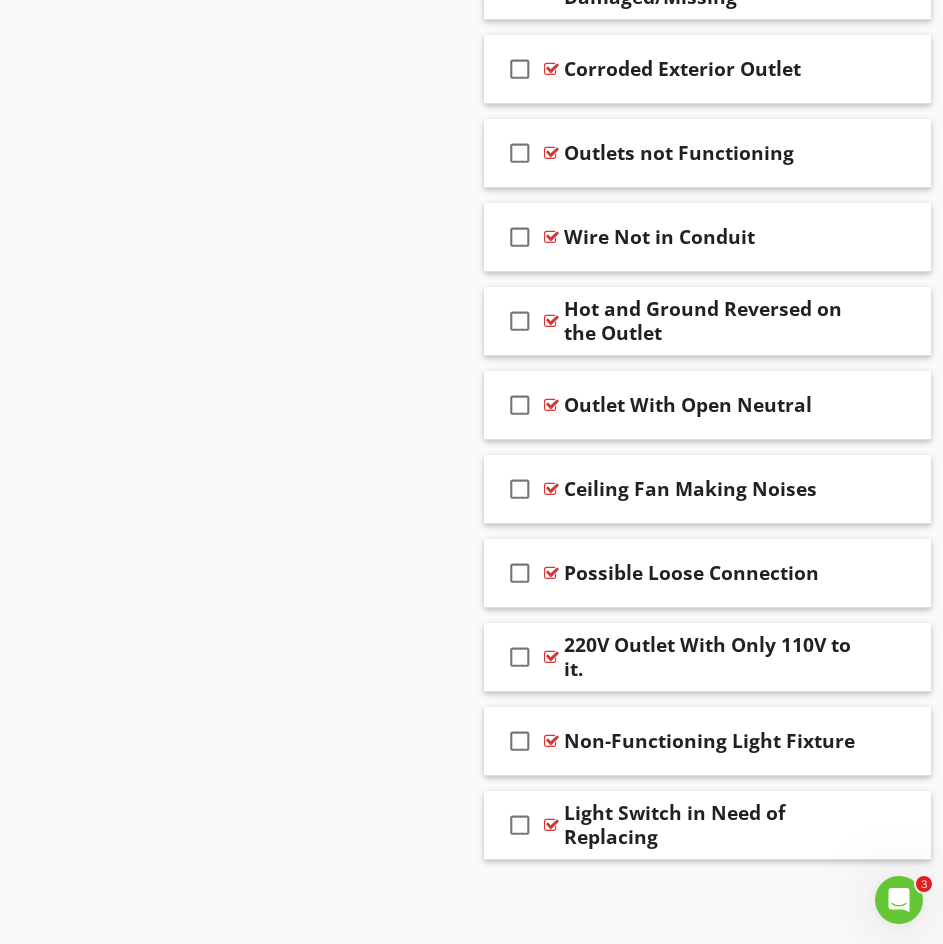 scroll, scrollTop: 0, scrollLeft: 0, axis: both 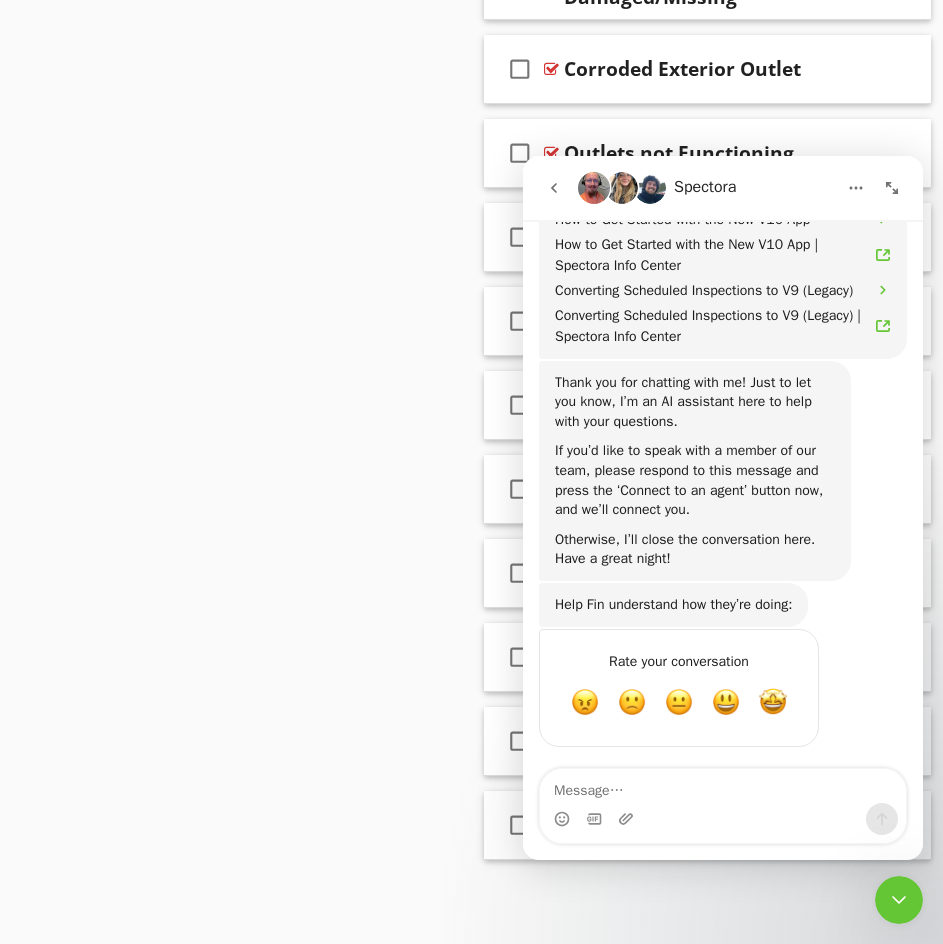 click 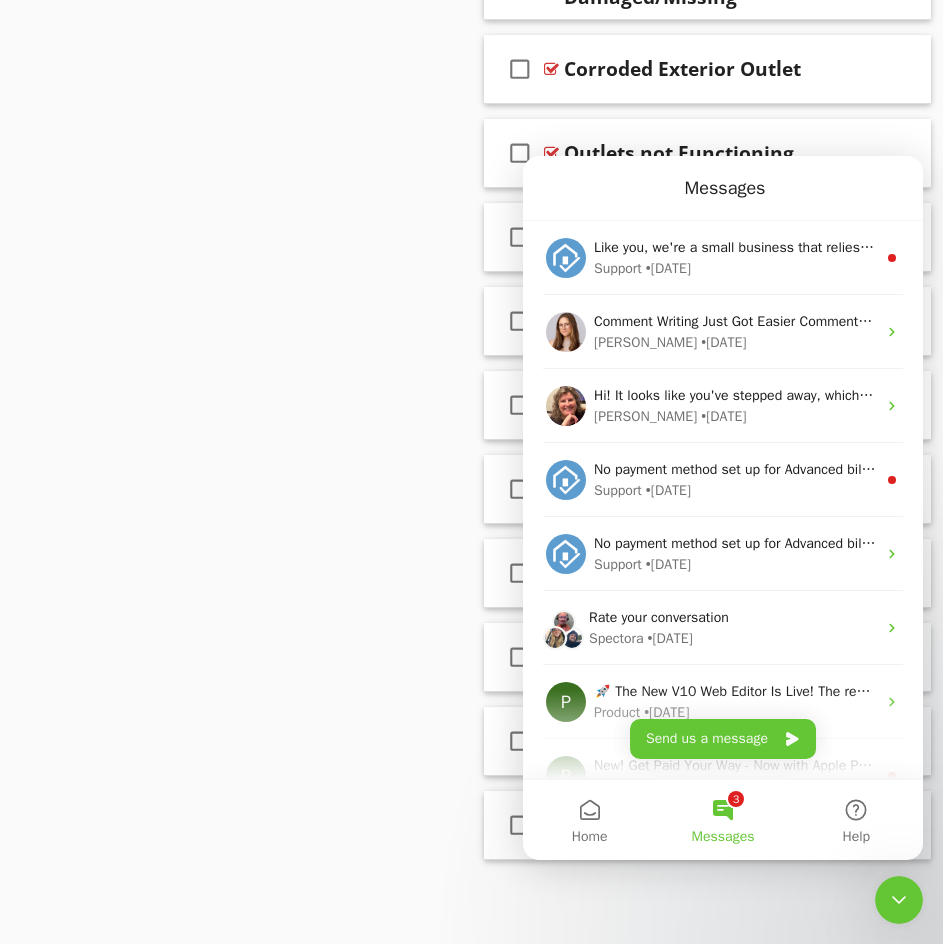 scroll, scrollTop: 0, scrollLeft: 0, axis: both 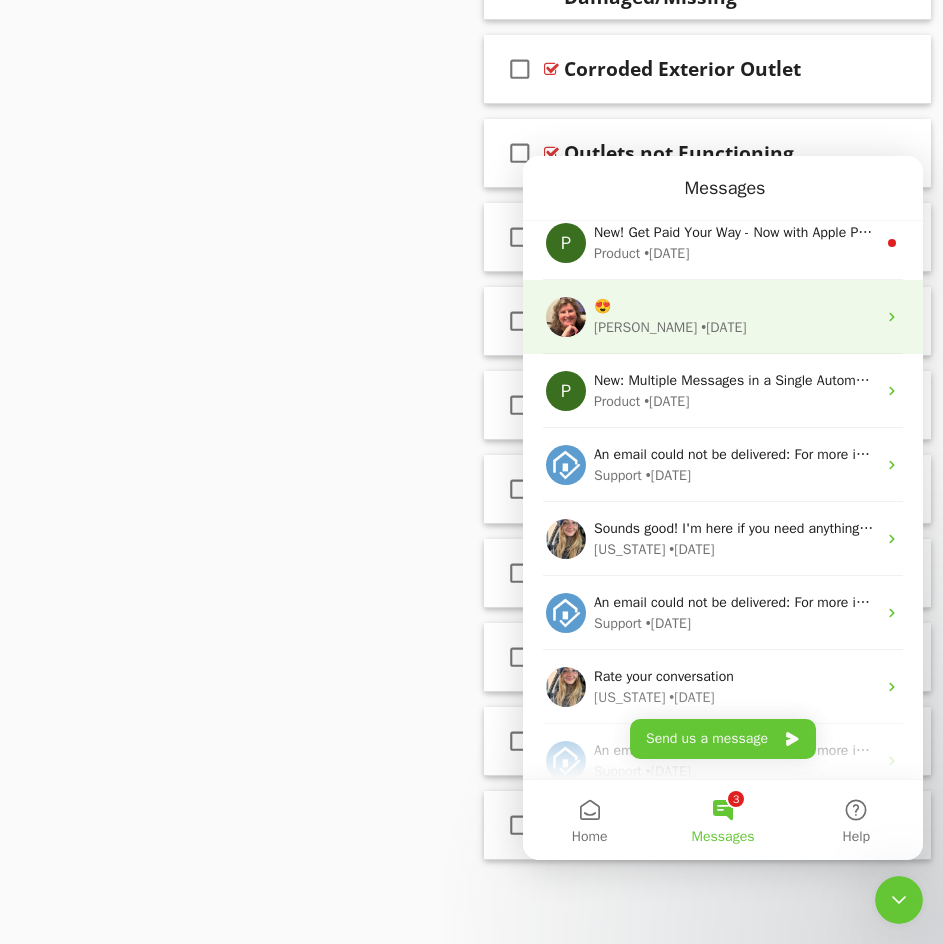 click on "😍" at bounding box center (735, 306) 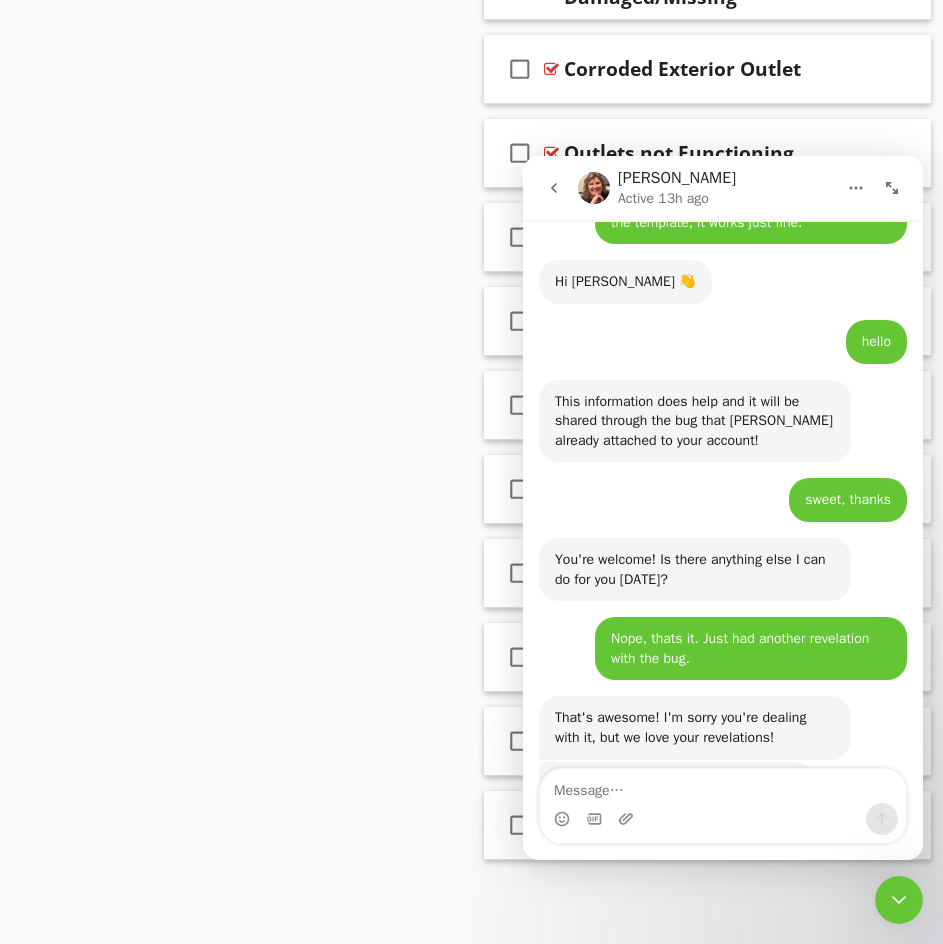 scroll, scrollTop: 11847, scrollLeft: 0, axis: vertical 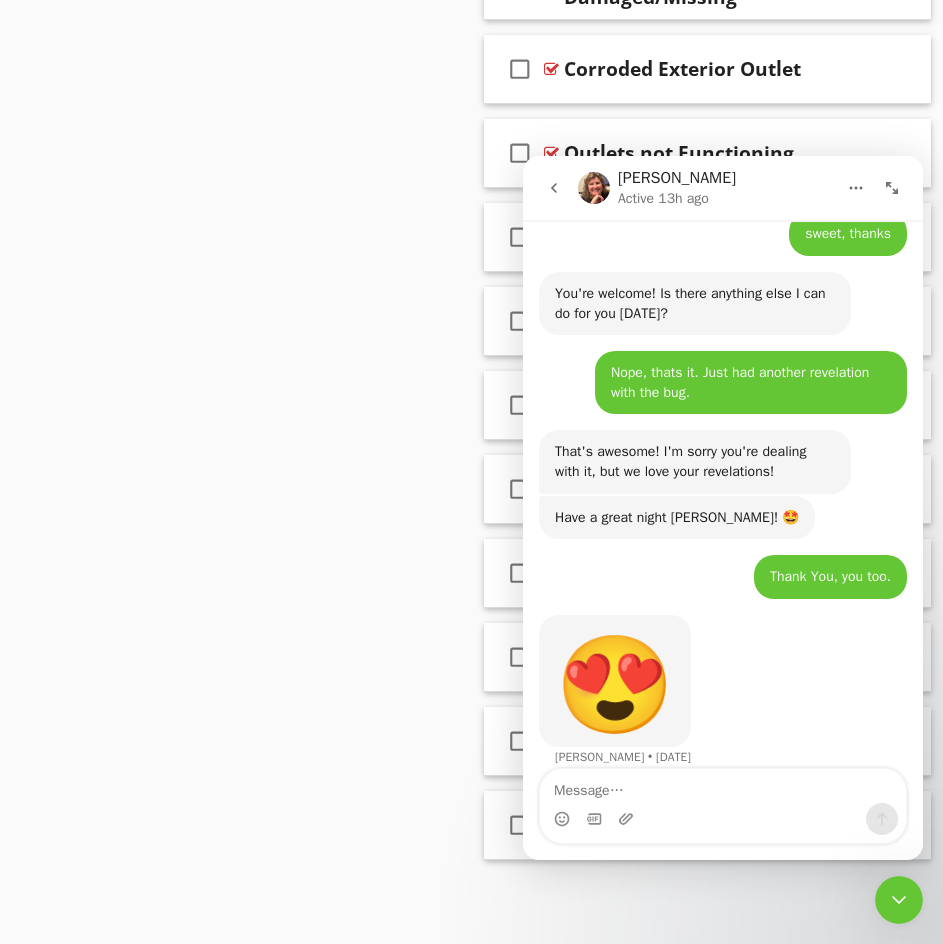 click at bounding box center (723, 786) 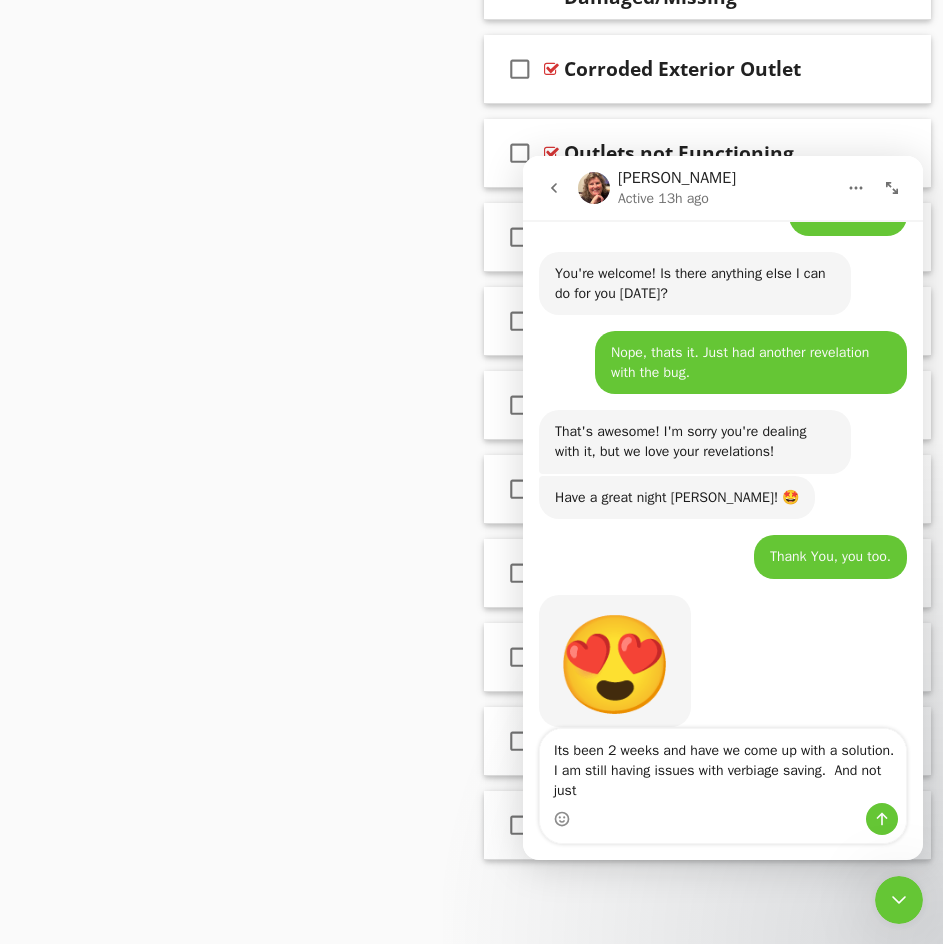 scroll, scrollTop: 11887, scrollLeft: 0, axis: vertical 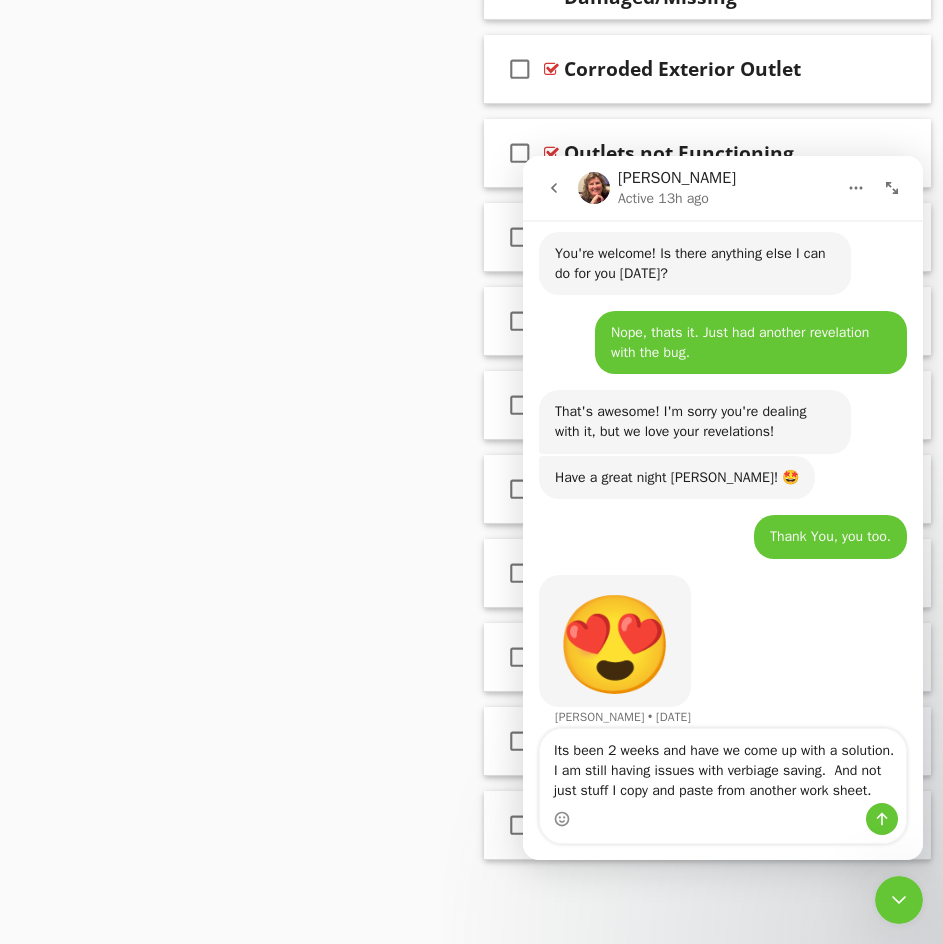 click on "Its been 2 weeks and have we come up with a solution.  I am still having issues with verbiage saving.  And not just stuff I copy and paste from another work sheet." at bounding box center (723, 766) 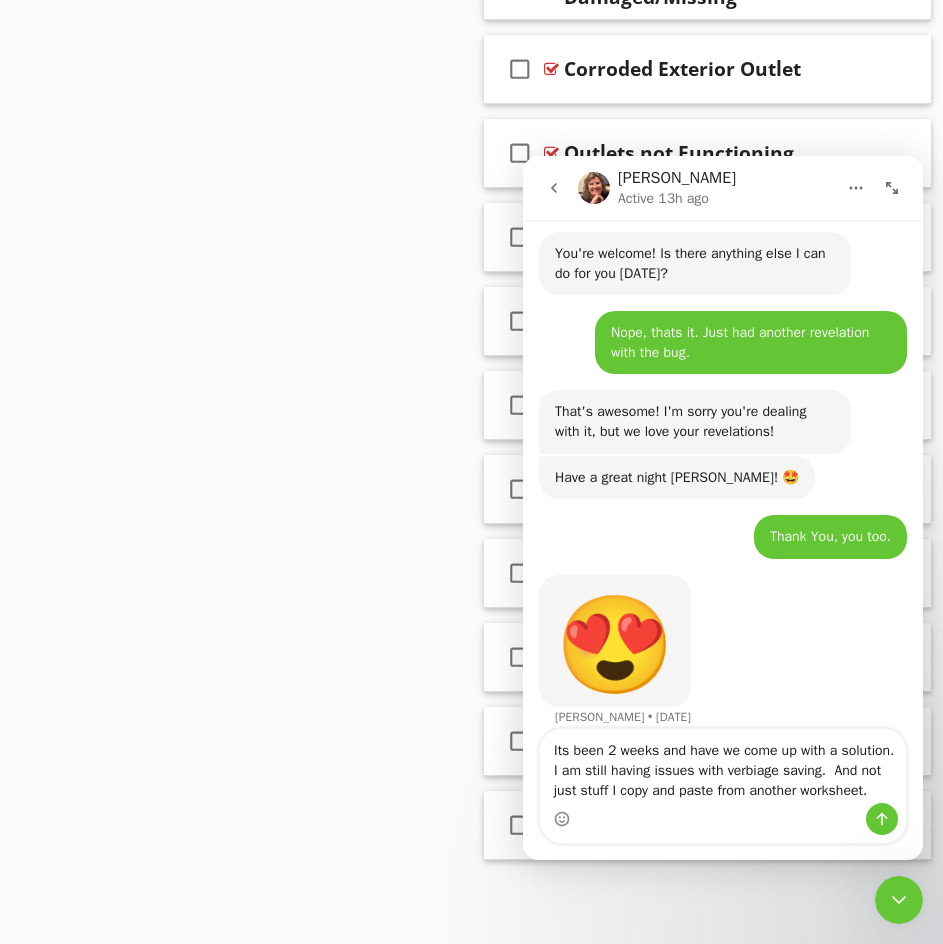 click on "Its been 2 weeks and have we come up with a solution.  I am still having issues with verbiage saving.  And not just stuff I copy and paste from another worksheet." at bounding box center (723, 766) 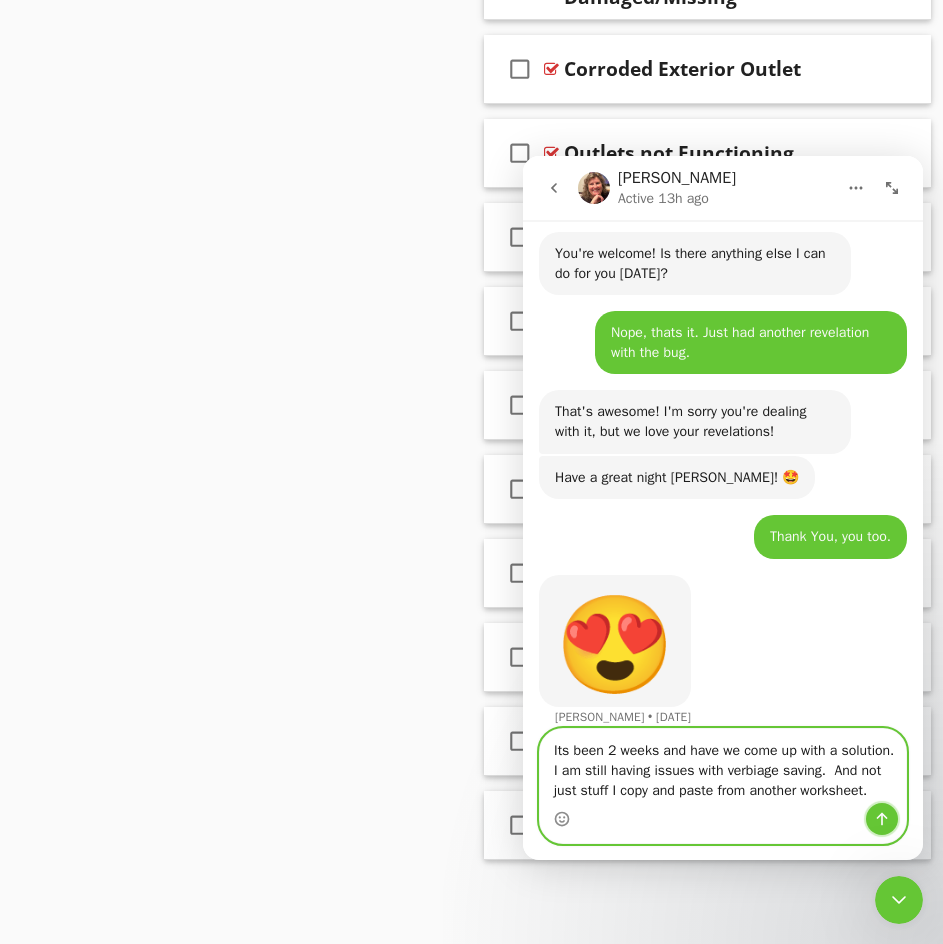 click 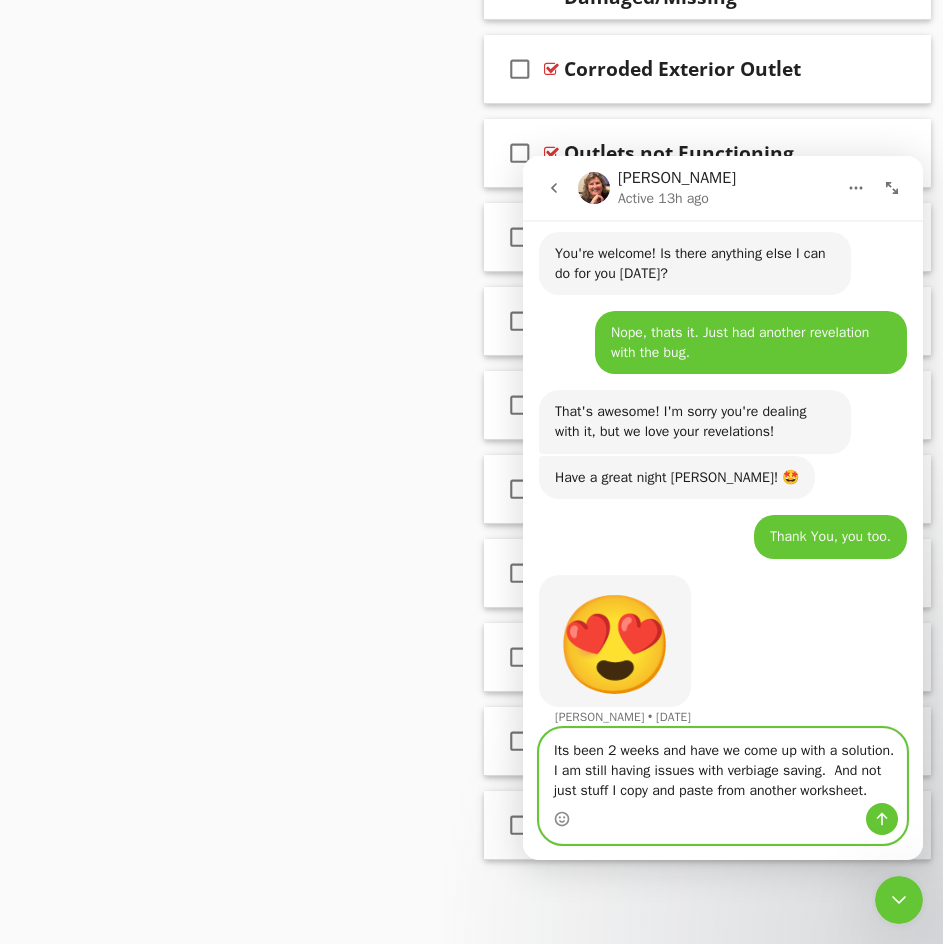type 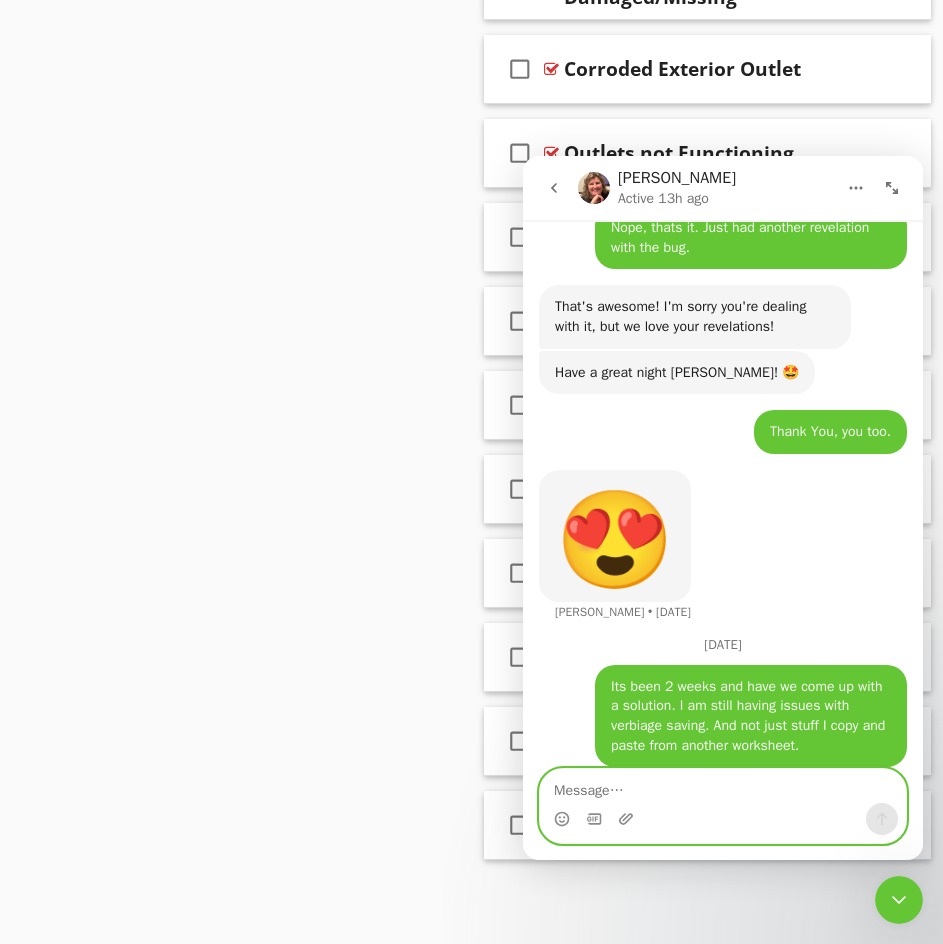 scroll, scrollTop: 11993, scrollLeft: 0, axis: vertical 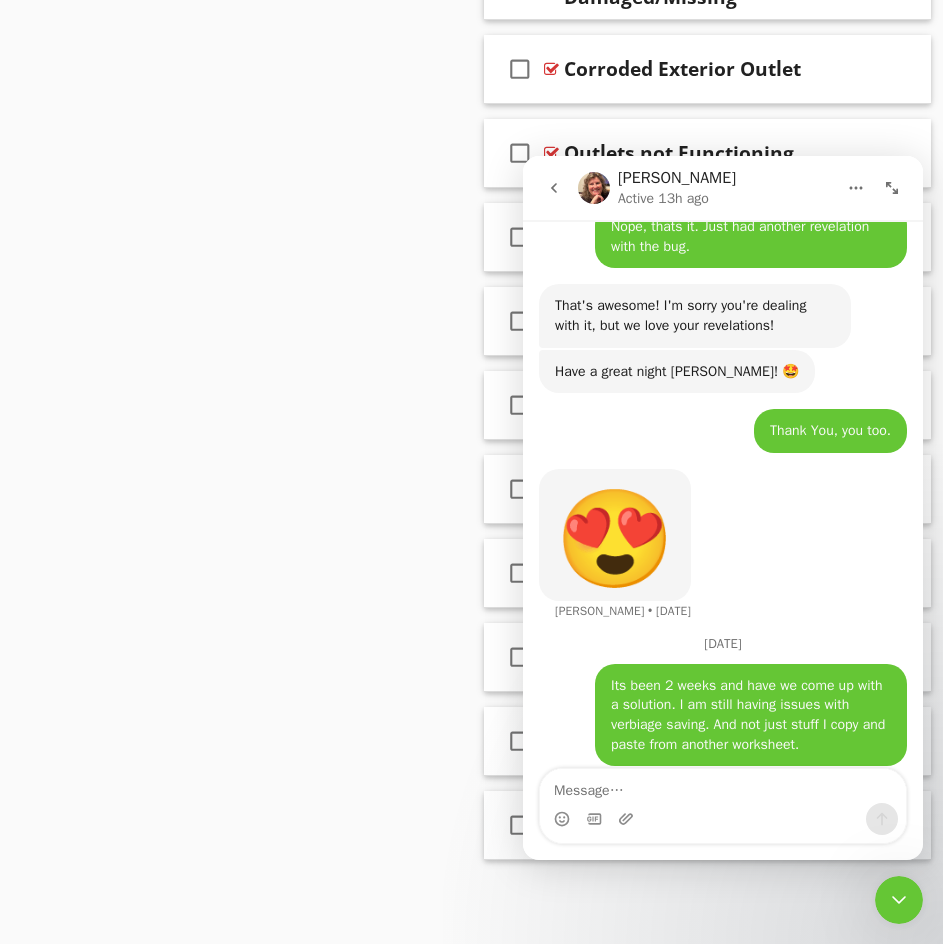 click 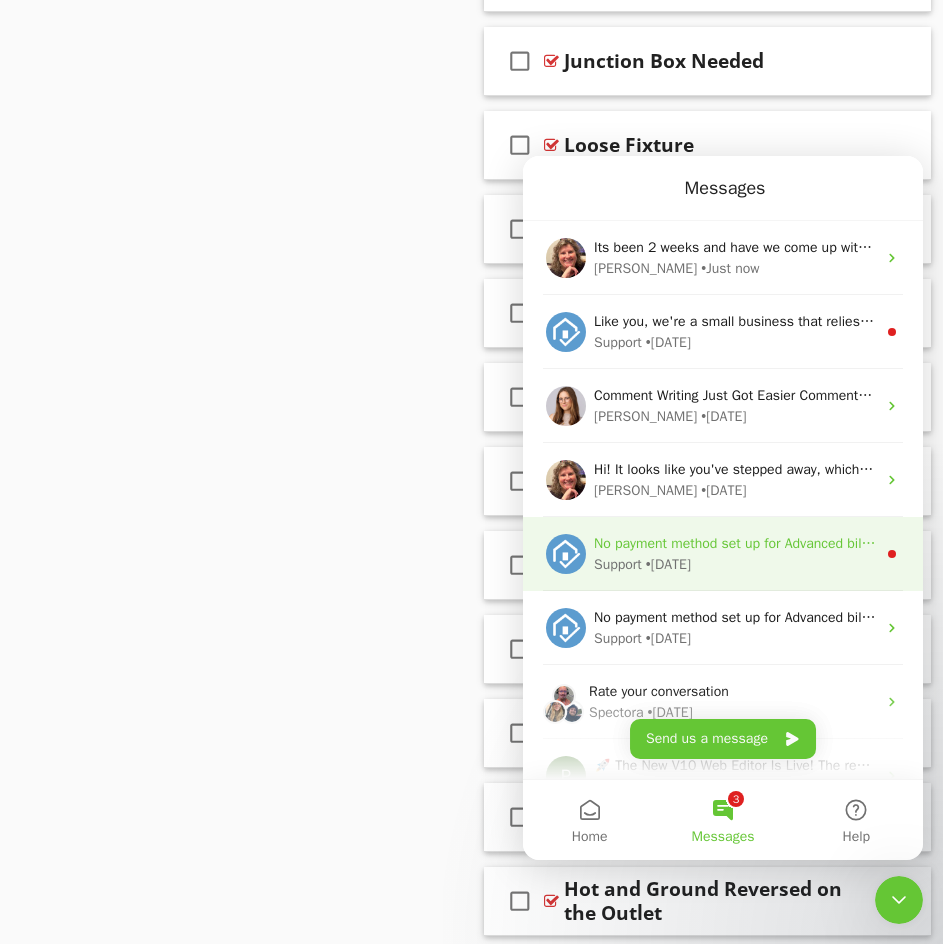 scroll, scrollTop: 1719, scrollLeft: 0, axis: vertical 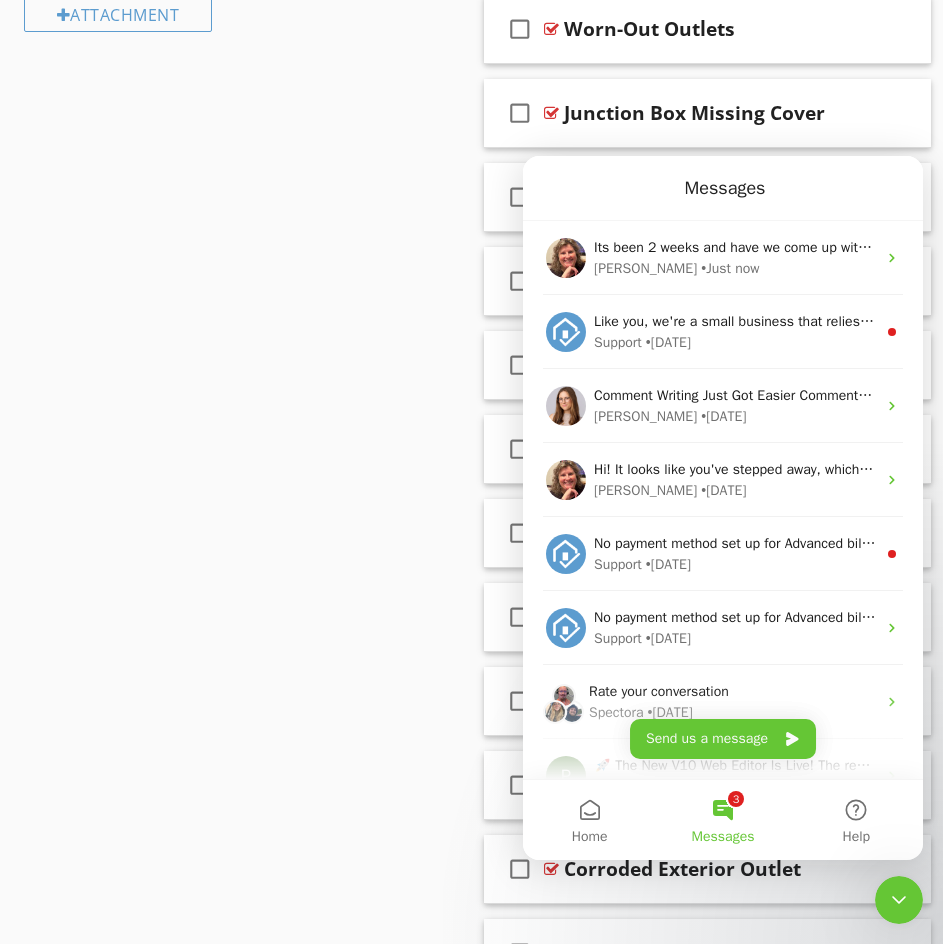 click 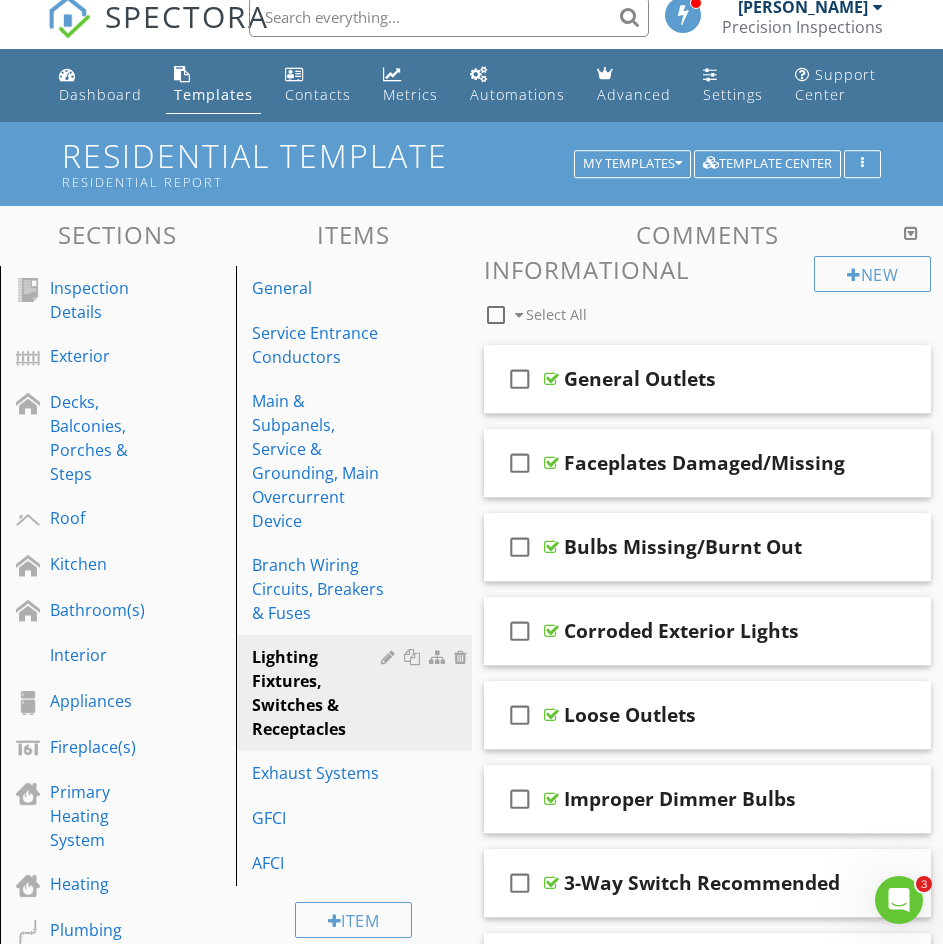 scroll, scrollTop: 0, scrollLeft: 0, axis: both 